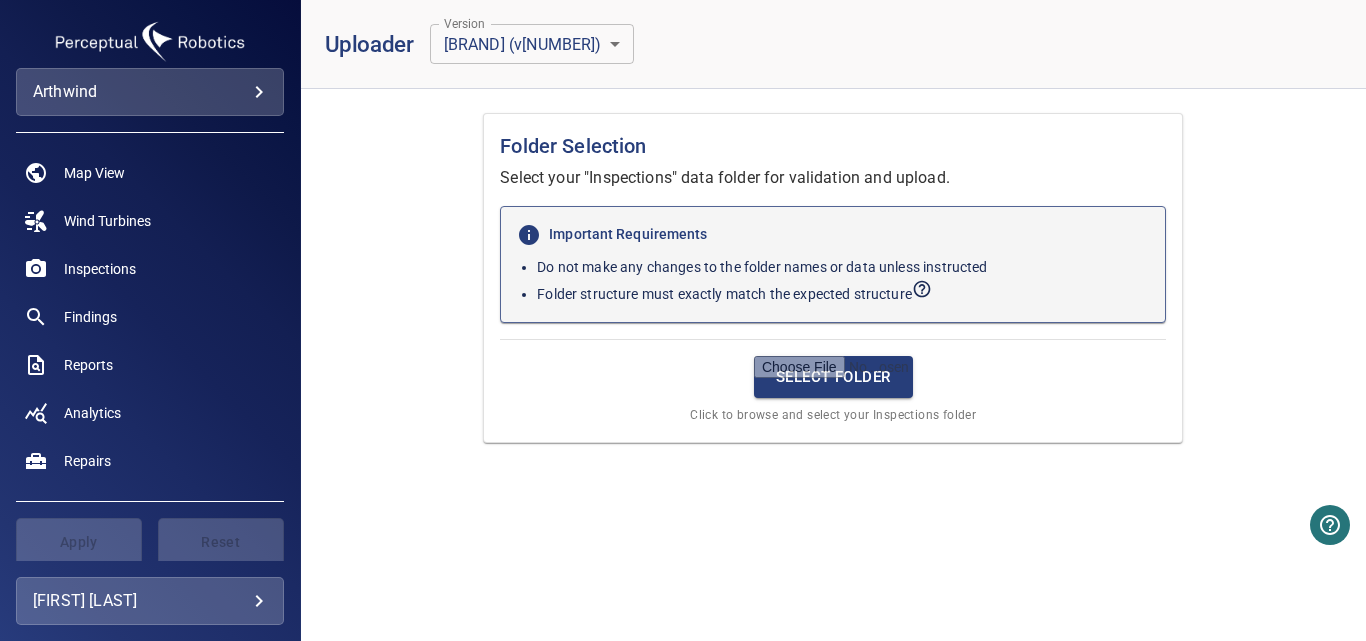 scroll, scrollTop: 0, scrollLeft: 0, axis: both 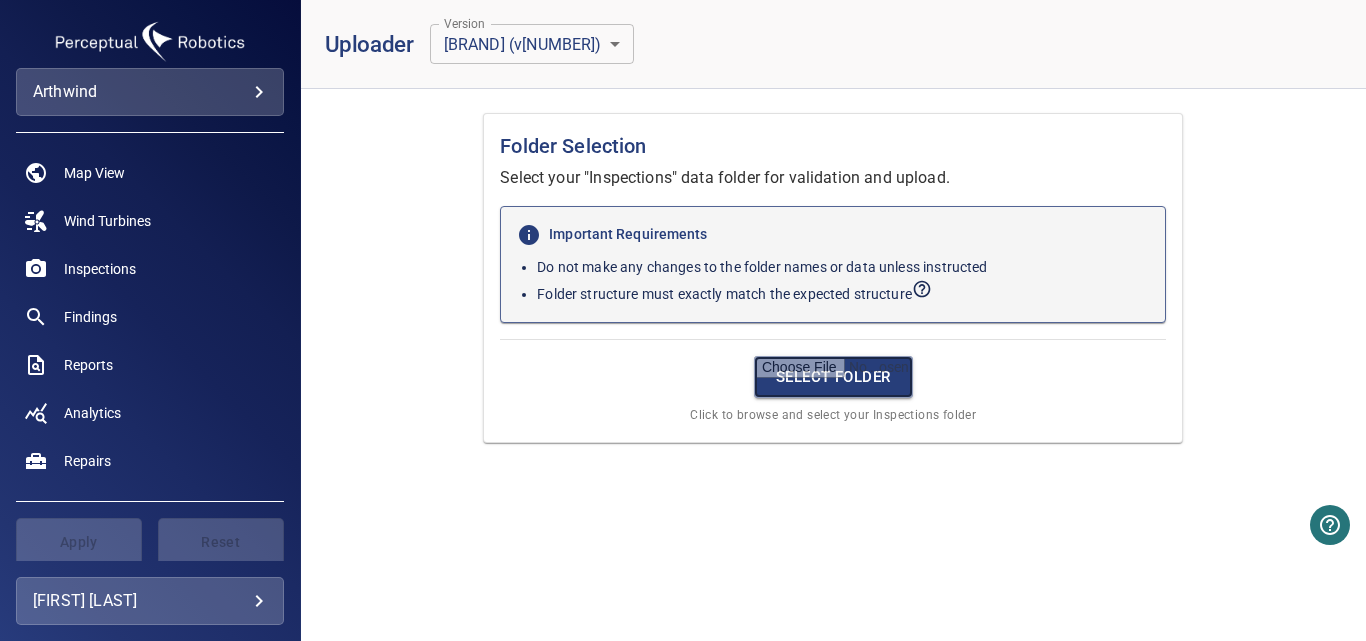 click at bounding box center (833, 377) 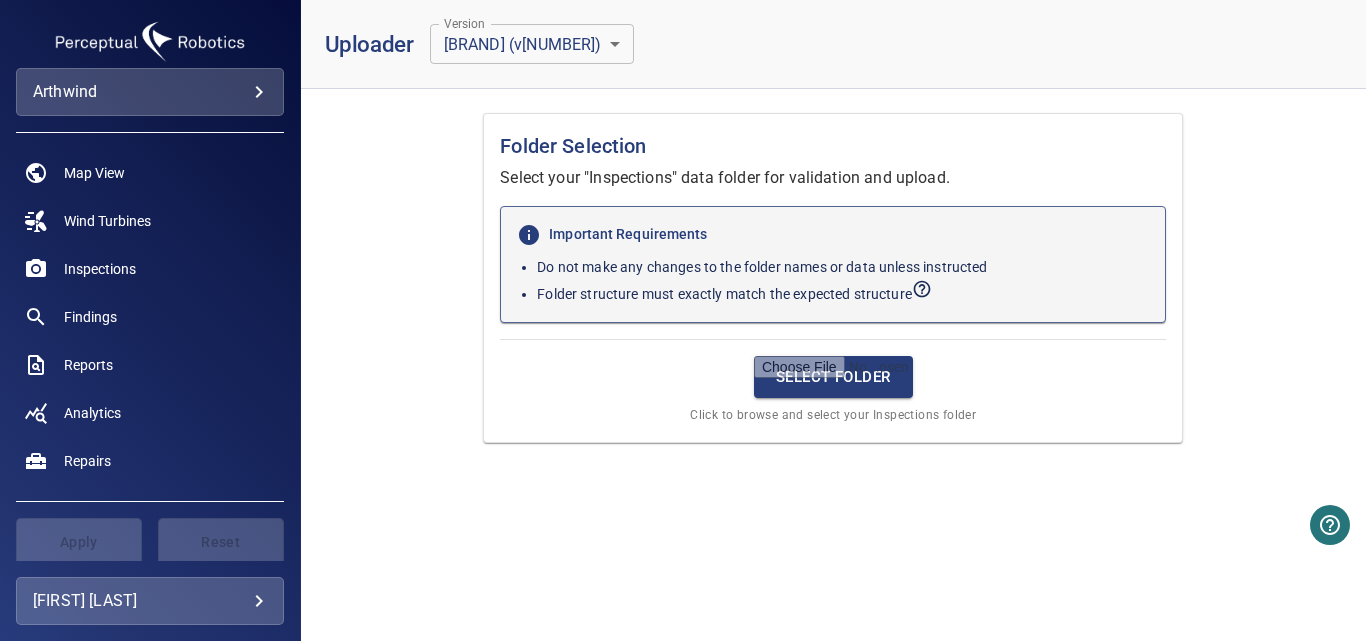 click on "Select Folder Click to browse and select your Inspections folder" at bounding box center (833, 382) 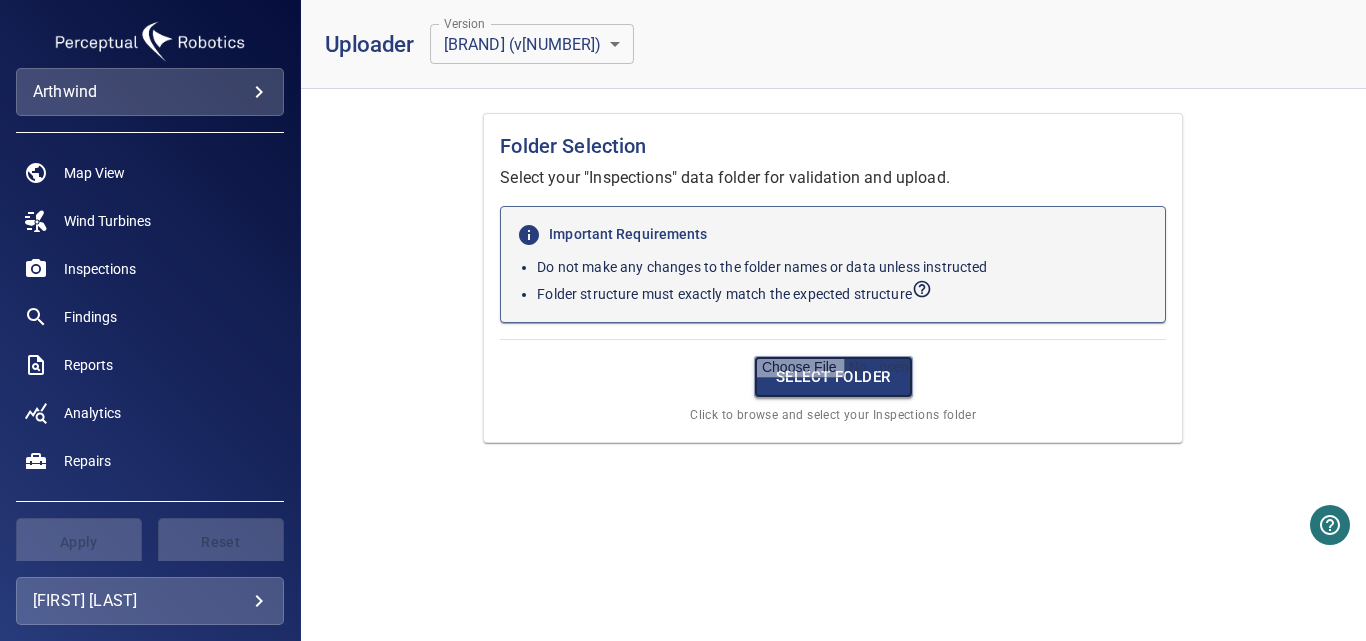 click at bounding box center (833, 377) 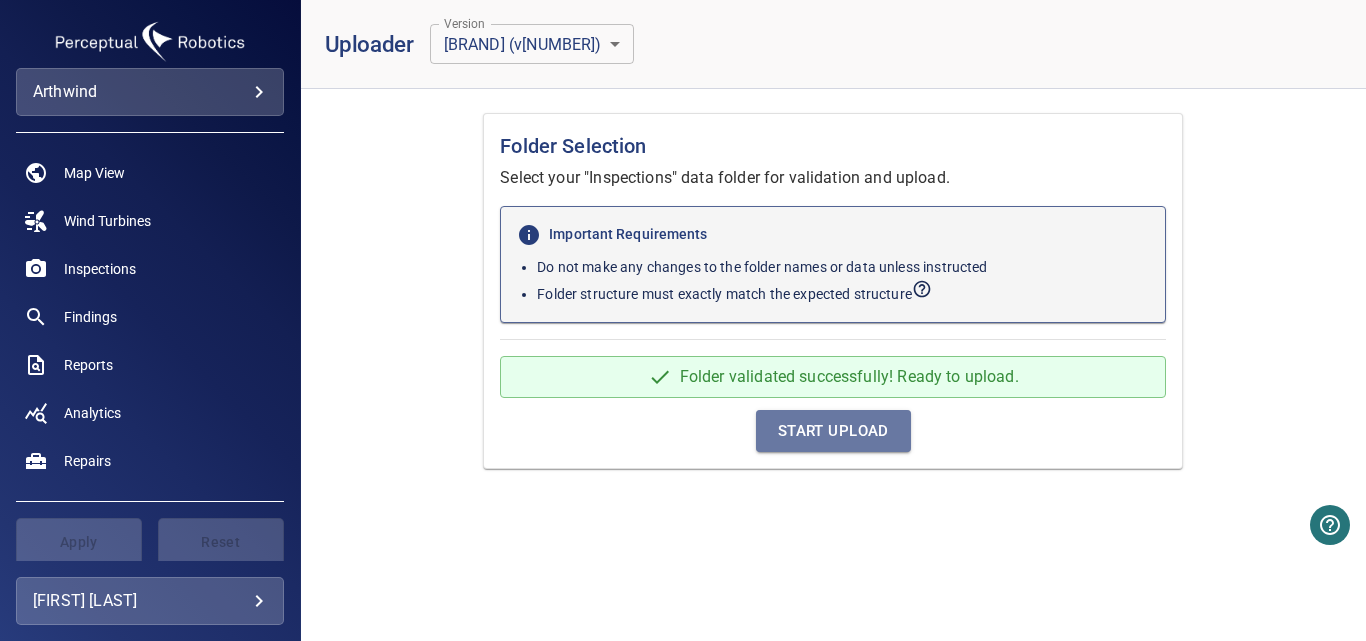 click on "Start Upload" at bounding box center (833, 431) 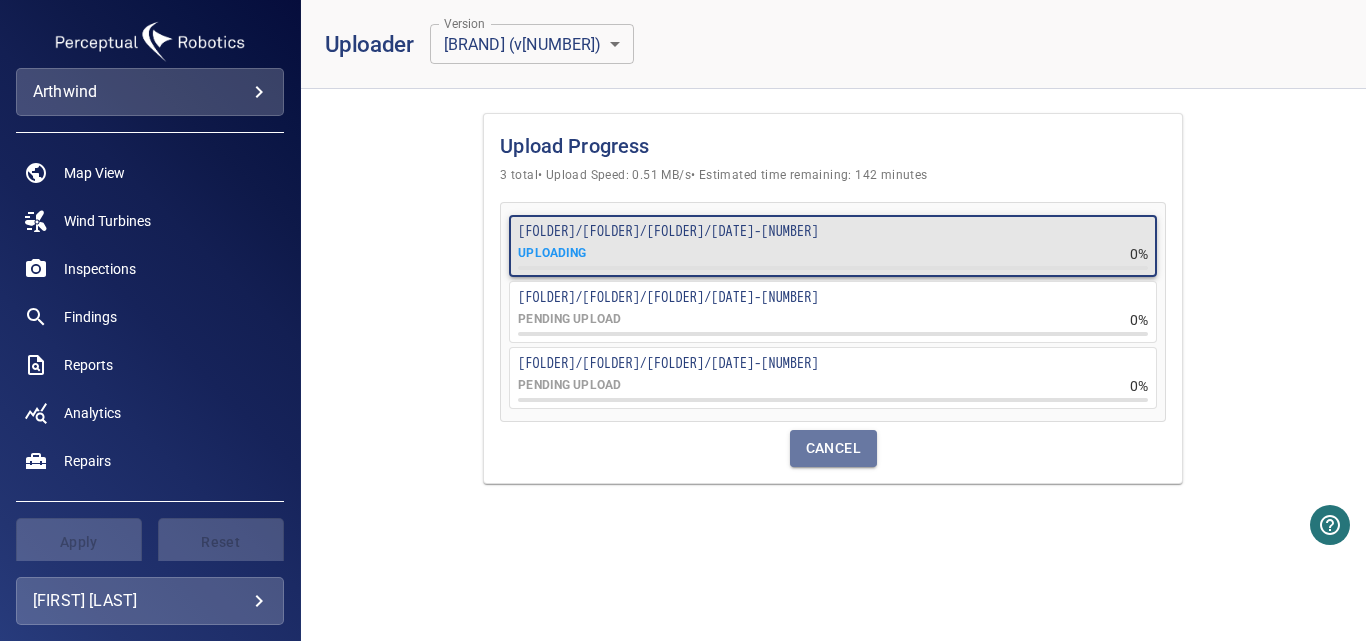 click on "Cancel" at bounding box center (833, 448) 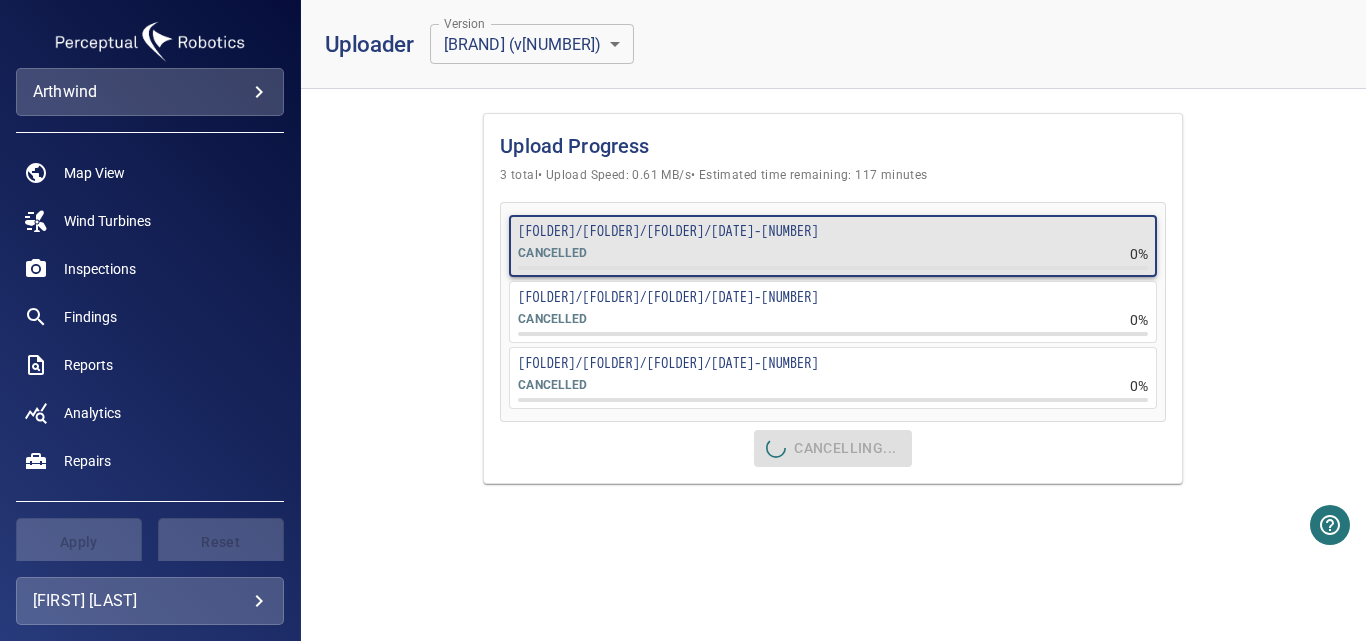 click on "Cancelling..." at bounding box center (833, 448) 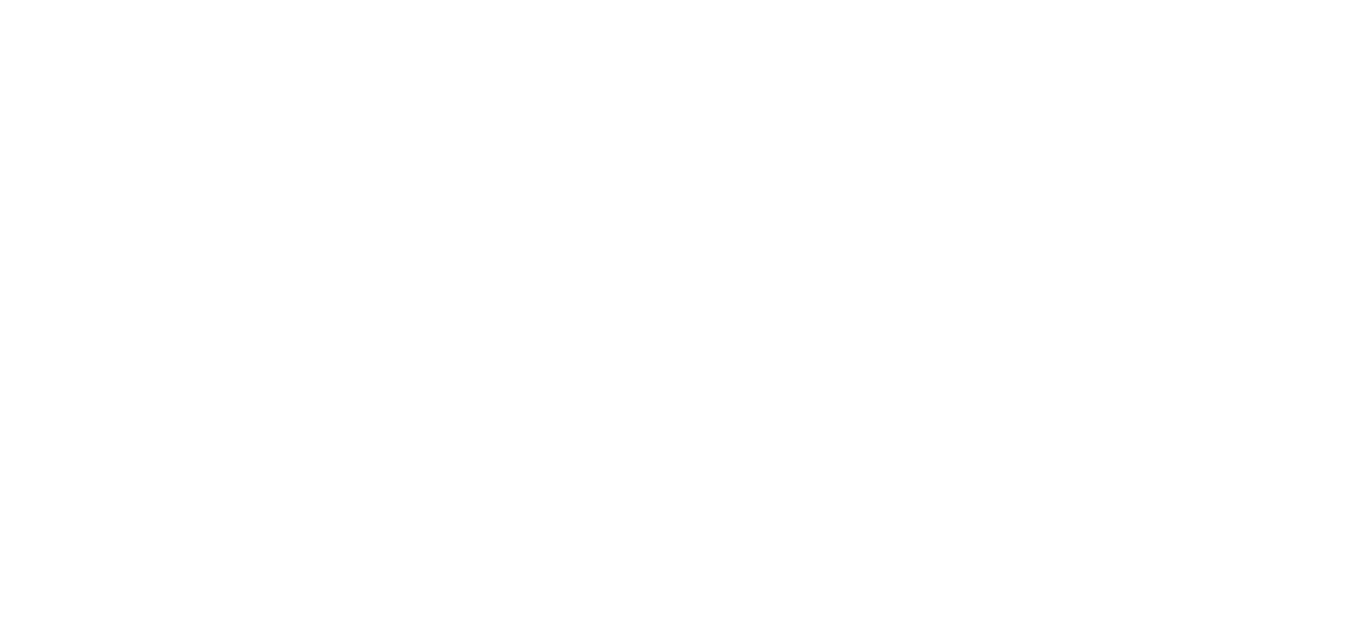 scroll, scrollTop: 0, scrollLeft: 0, axis: both 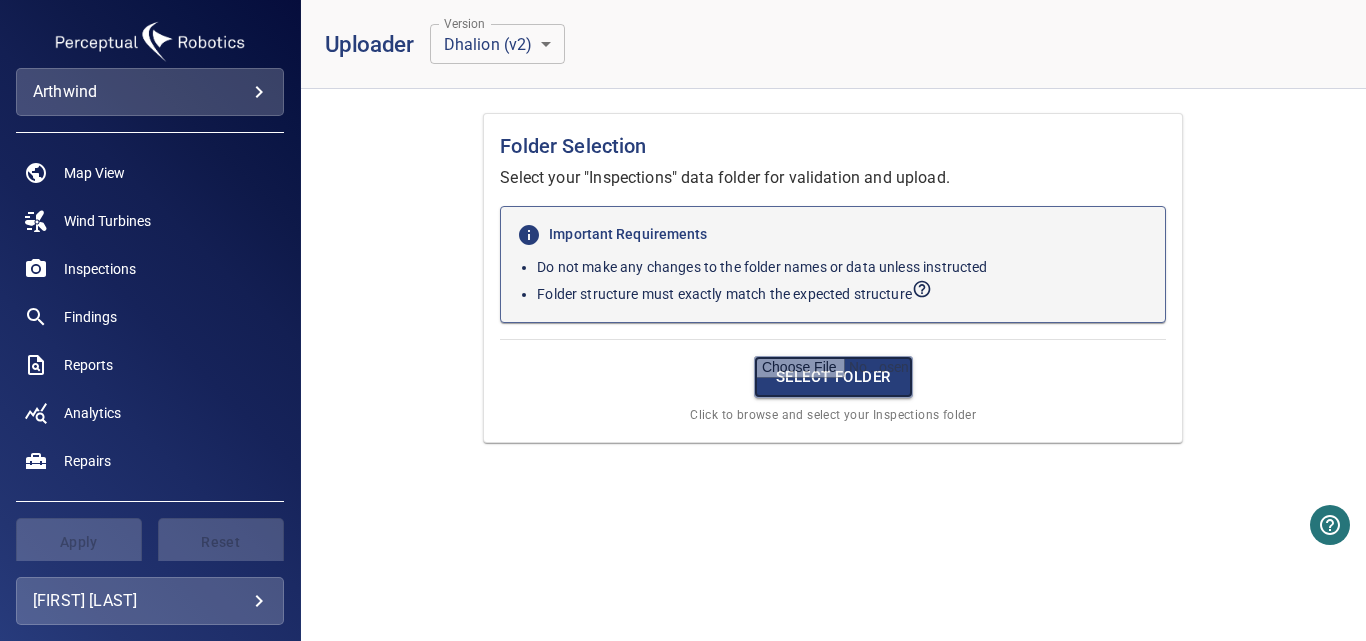 click at bounding box center (833, 377) 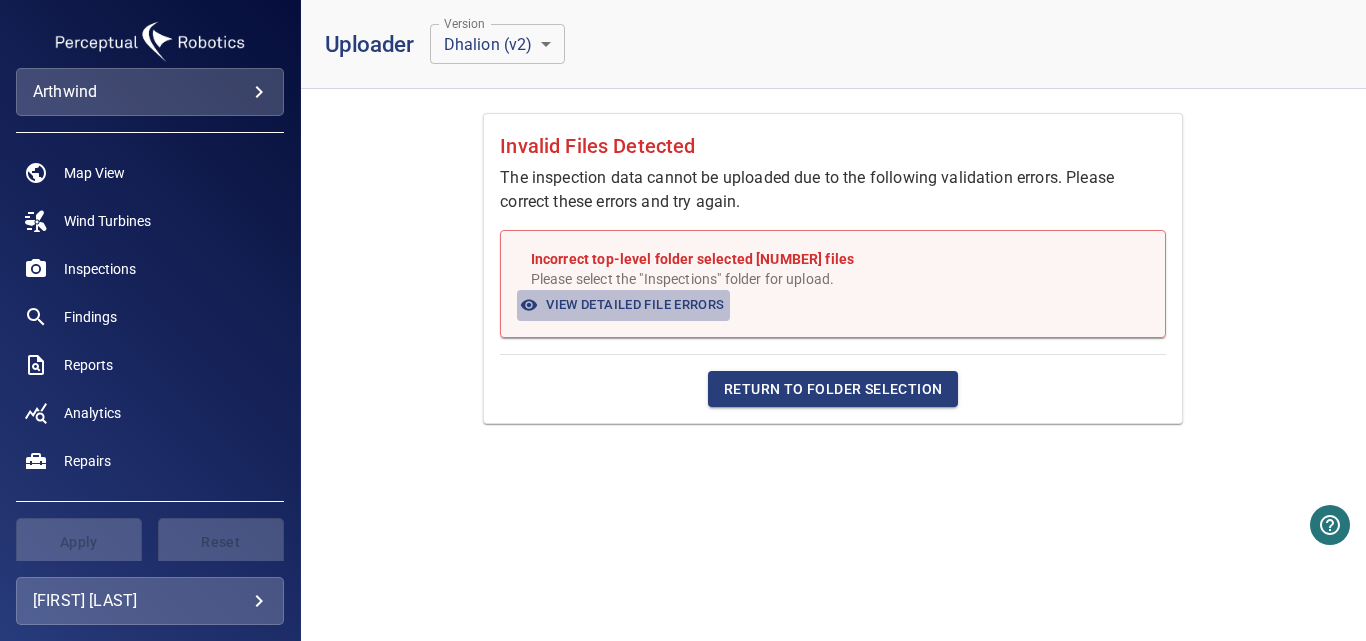 click on "View Detailed File Errors" at bounding box center [623, 305] 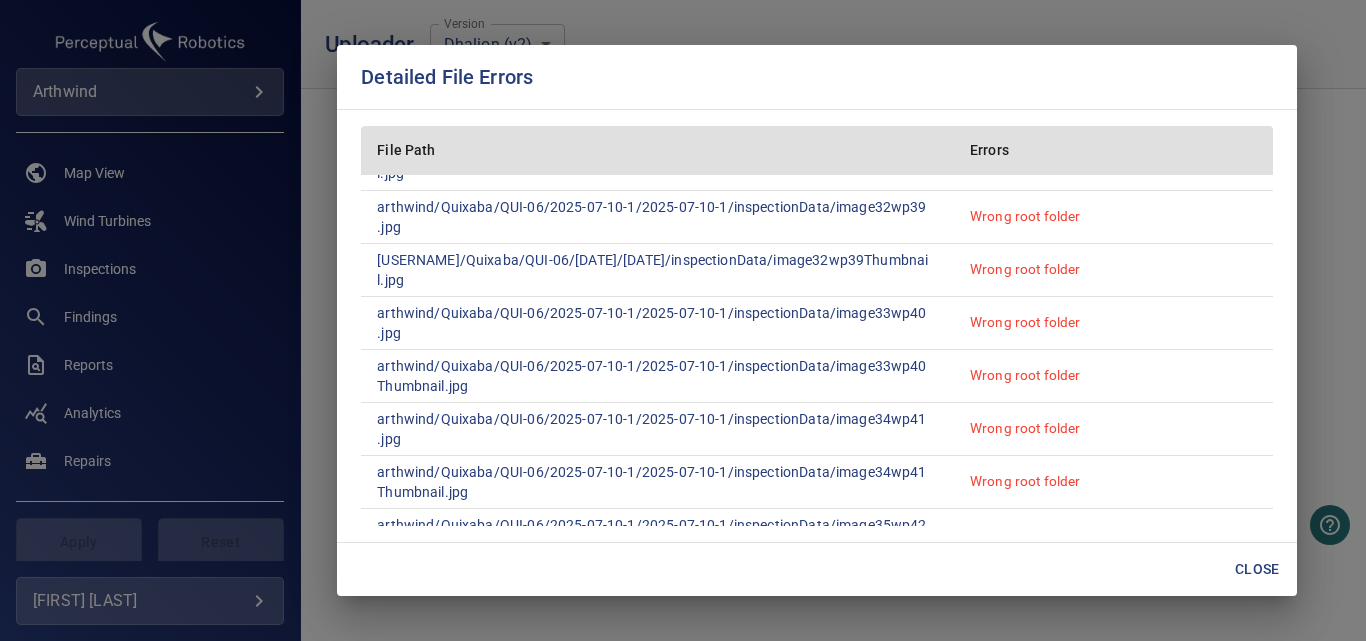 scroll, scrollTop: 10308, scrollLeft: 0, axis: vertical 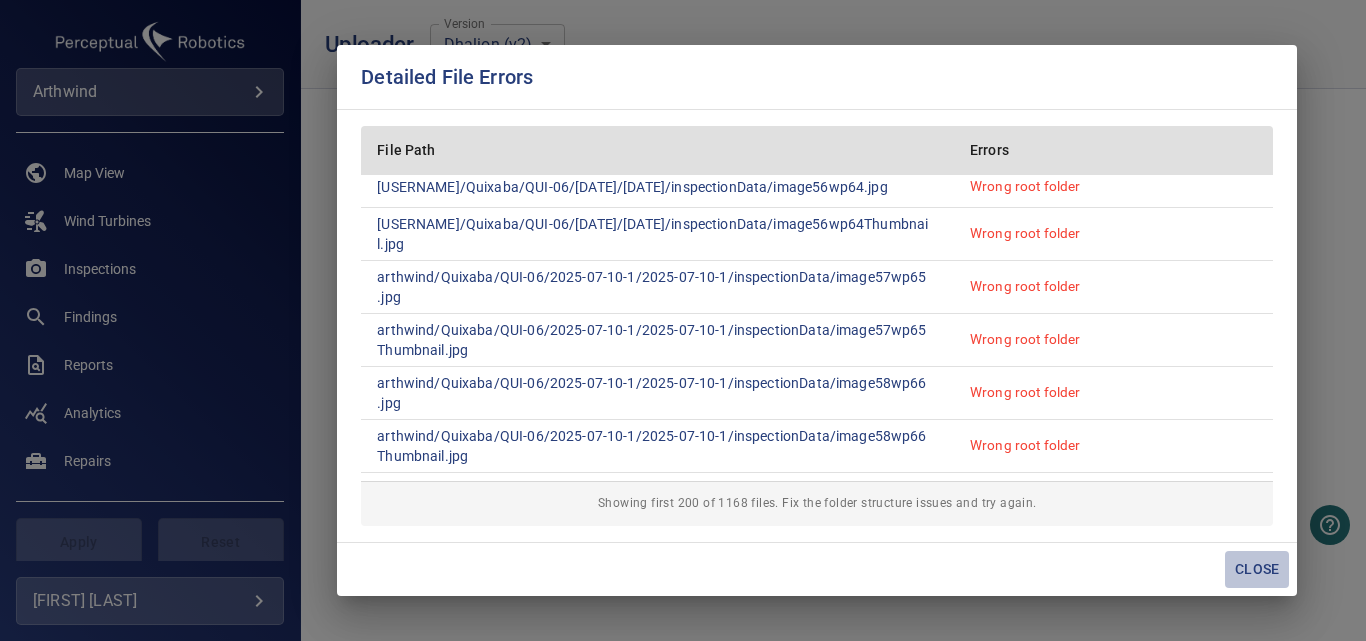 click on "Close" at bounding box center (1257, 569) 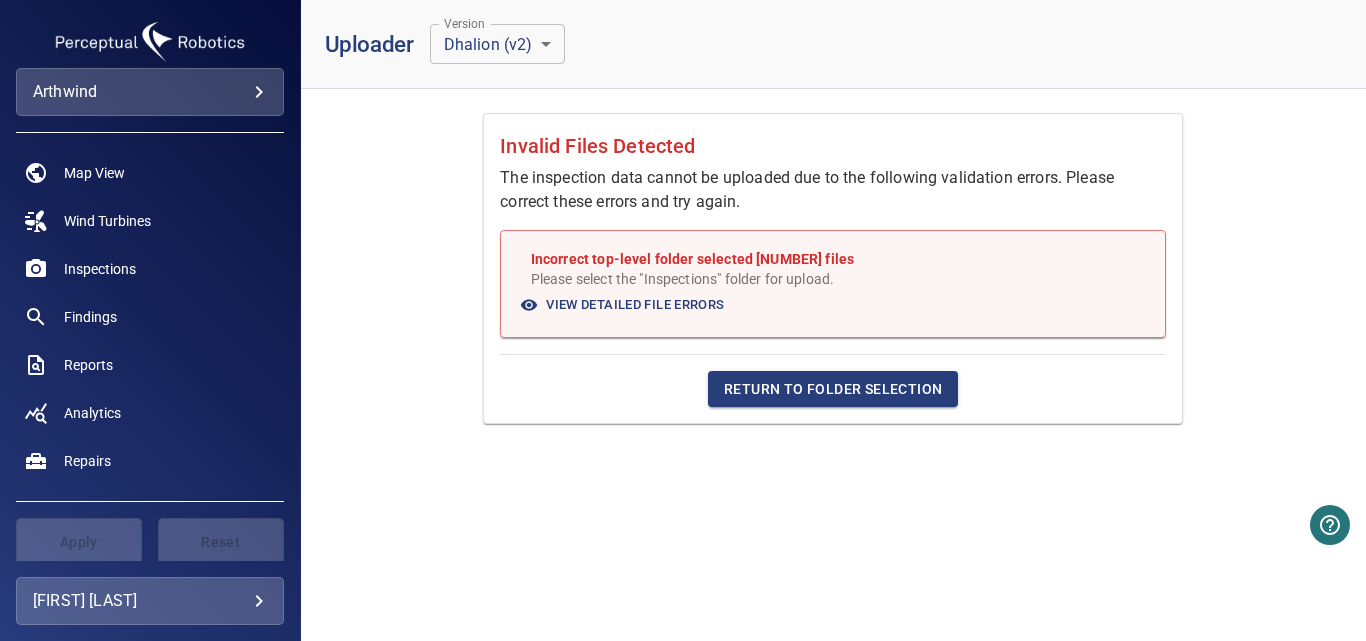 click on "Invalid Files Detected The inspection data cannot be uploaded due to the following validation errors. Please correct these errors and try again. Incorrect top-level folder selected [NUMBER] files Please select the "Inspections" folder for upload. View Detailed File Errors Return to Folder Selection" at bounding box center [833, 373] 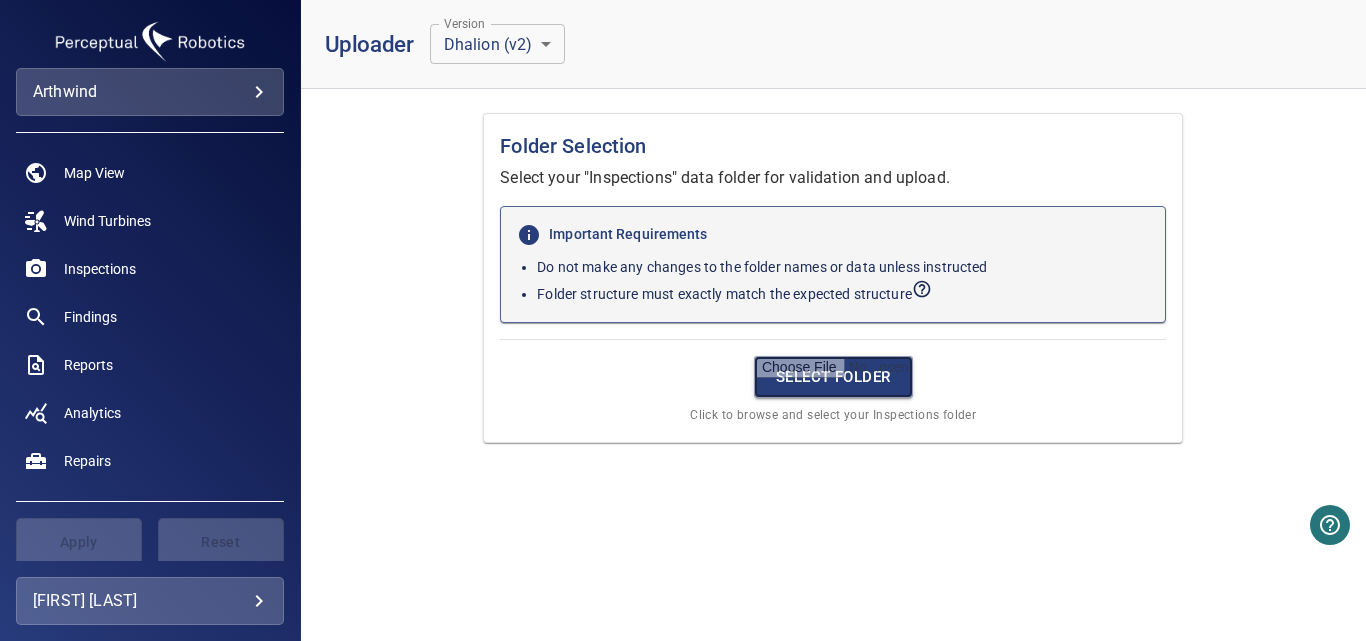 click at bounding box center (833, 377) 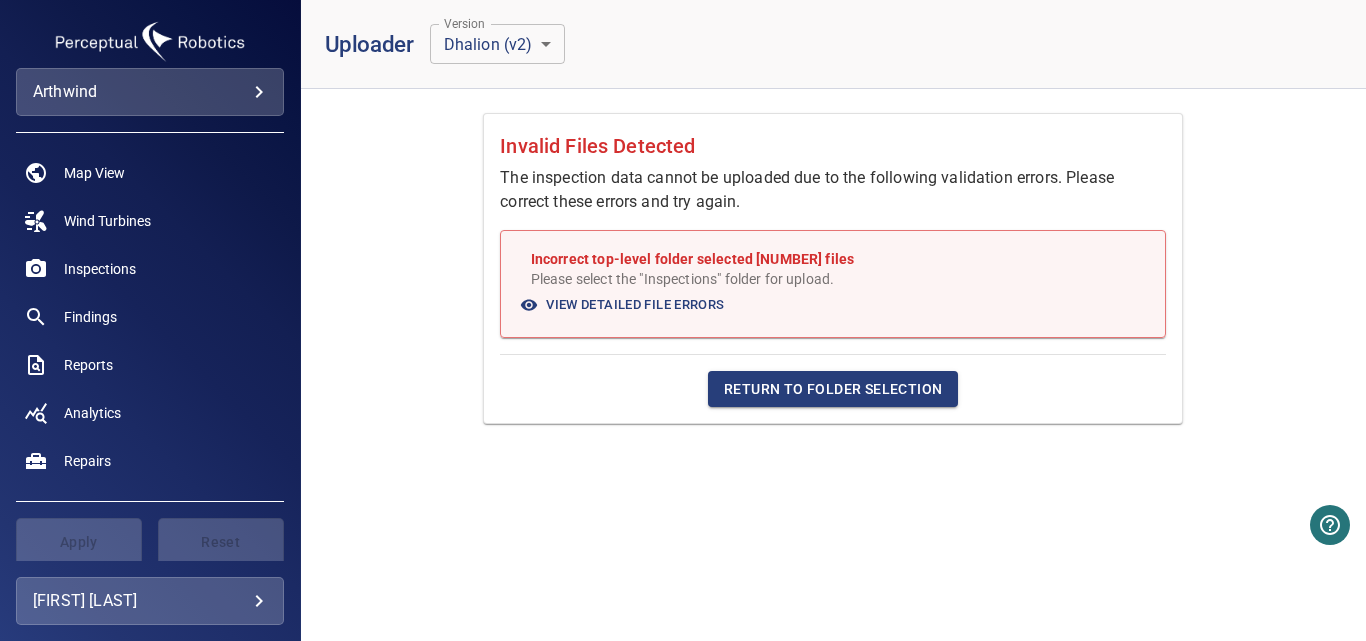 click on "View Detailed File Errors" at bounding box center (623, 305) 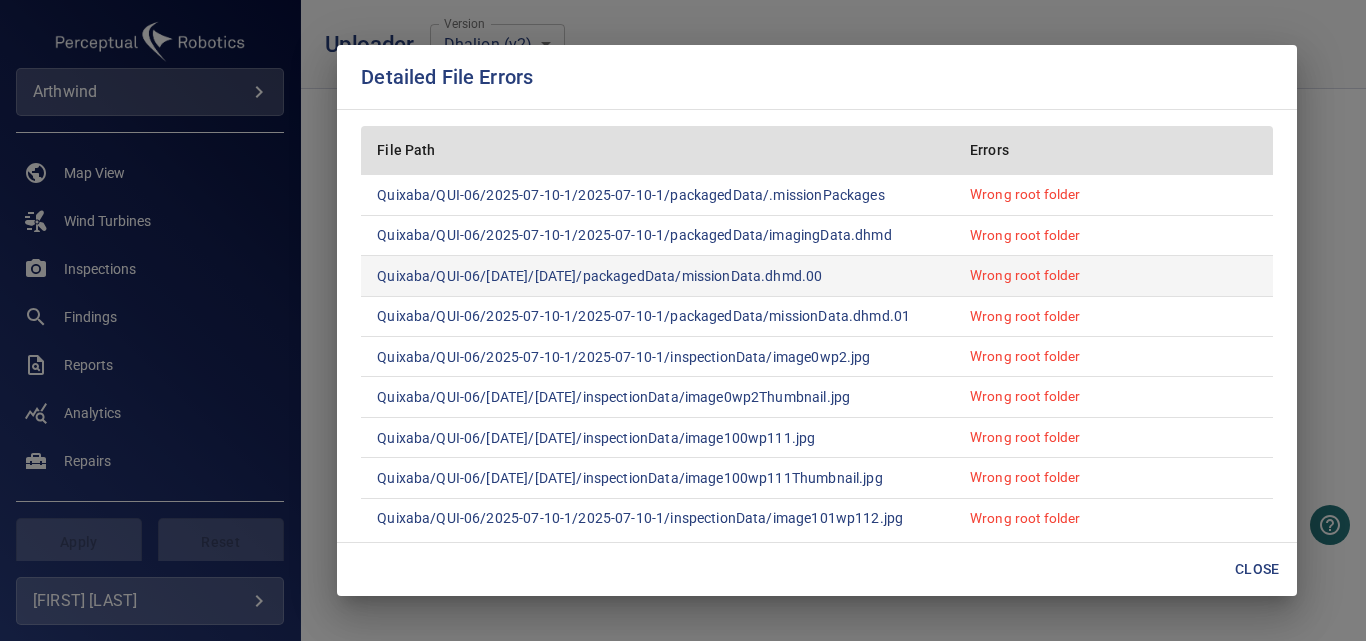 scroll, scrollTop: 9024, scrollLeft: 0, axis: vertical 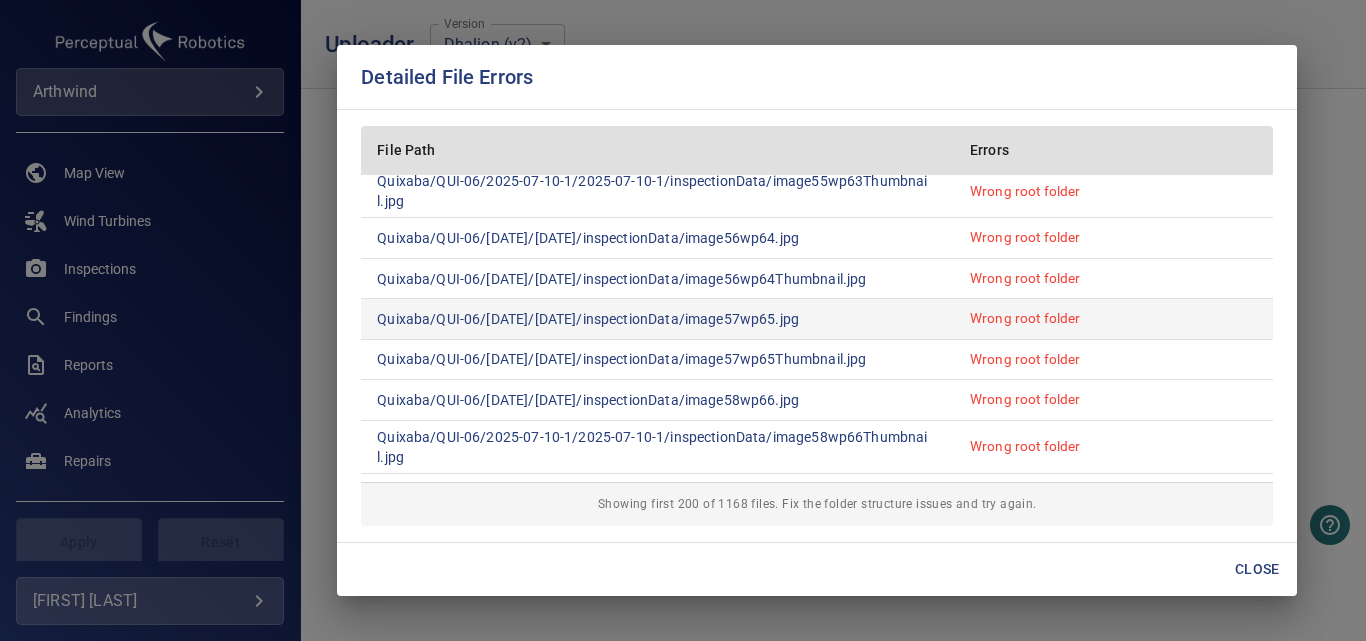 click on "Wrong root folder" at bounding box center (1113, 319) 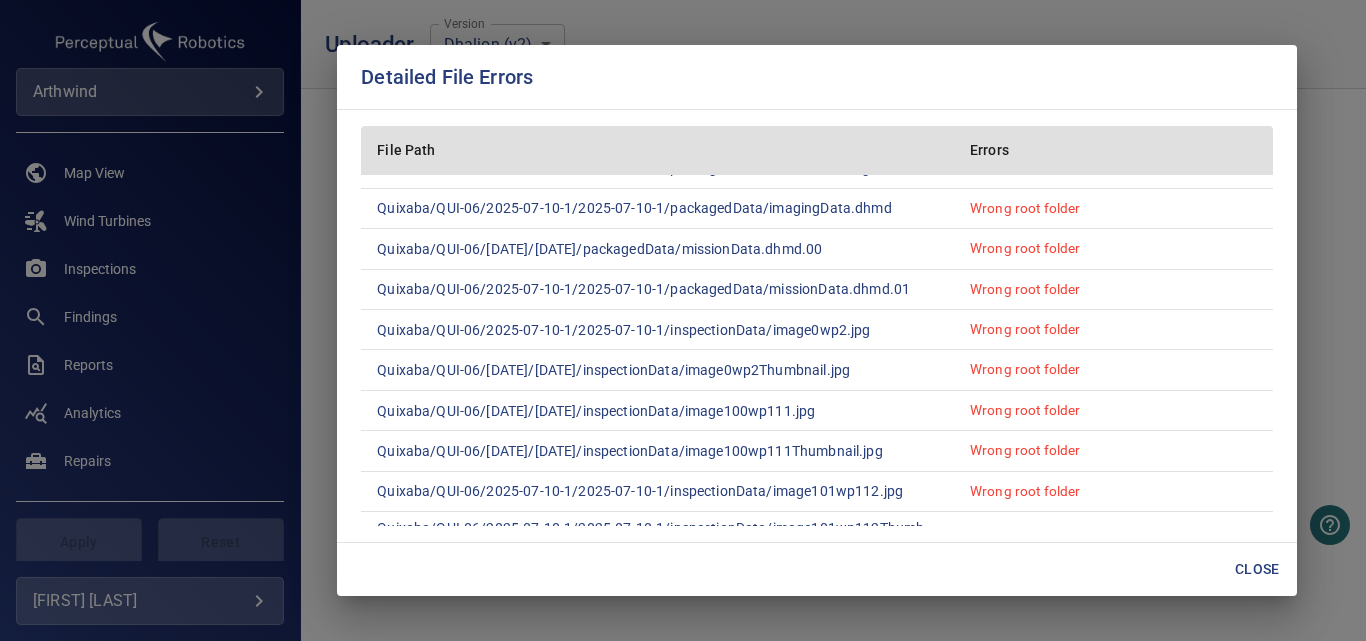 scroll, scrollTop: 0, scrollLeft: 0, axis: both 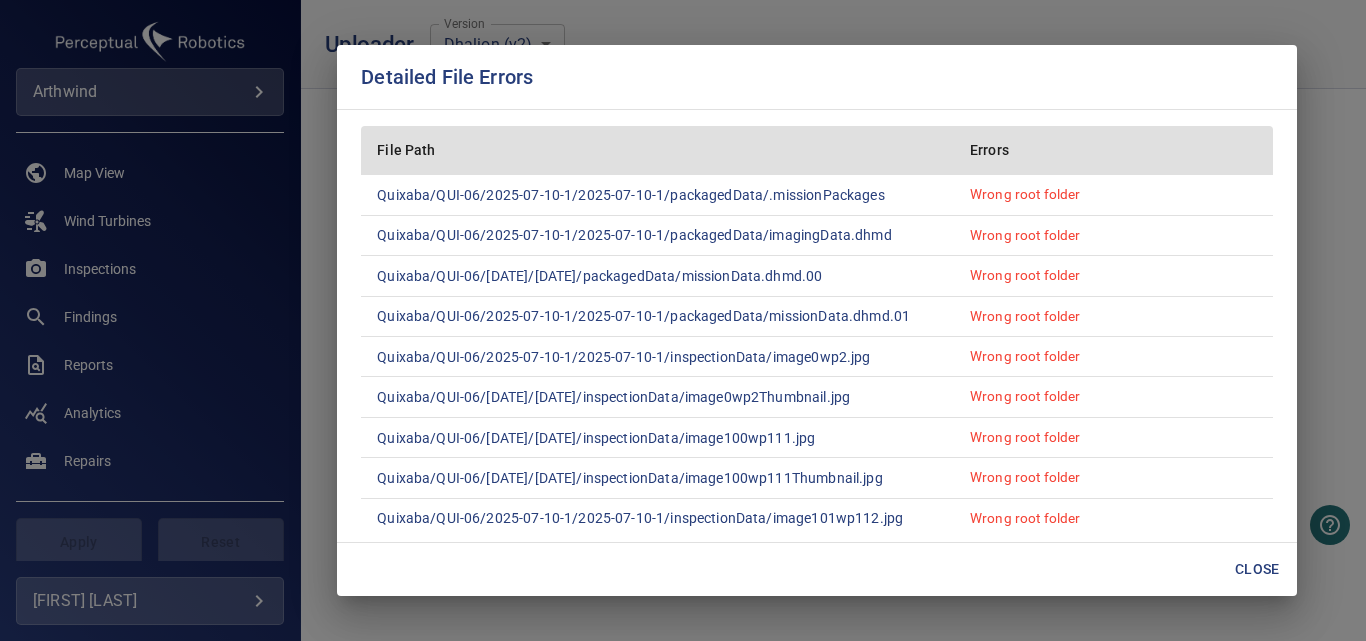 click on "Close" at bounding box center (1257, 569) 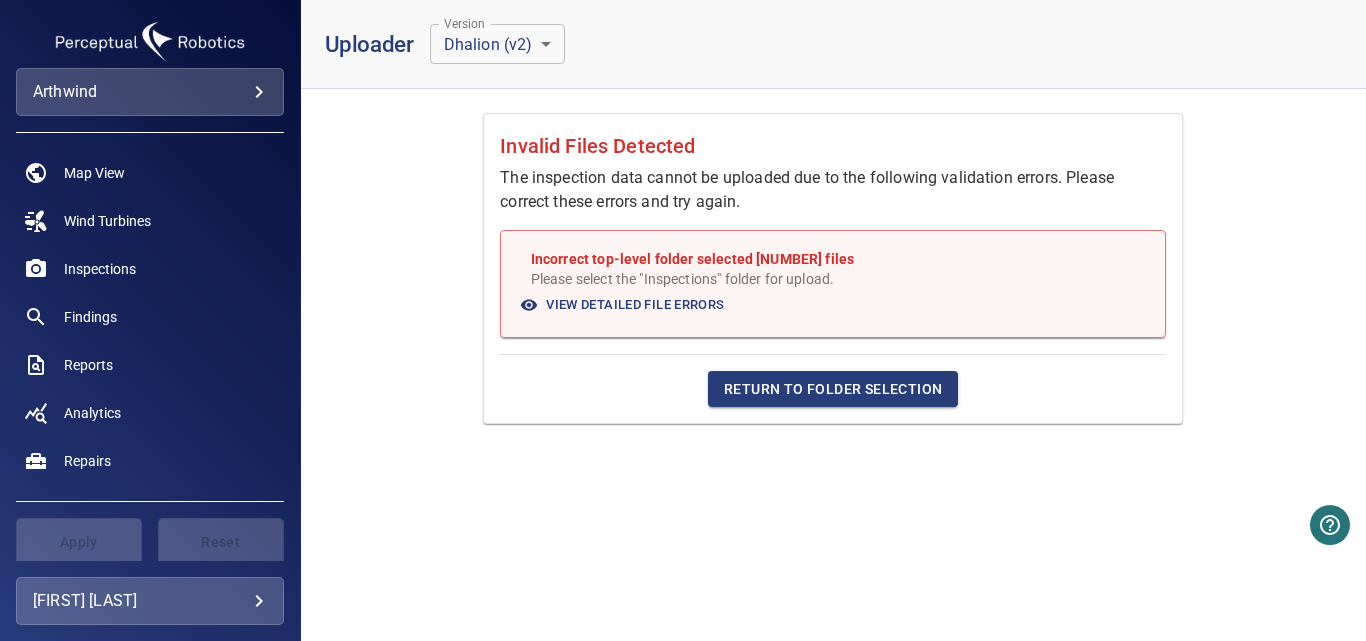click on "The inspection data cannot be uploaded due to the following validation errors. Please correct these errors and try again." at bounding box center (833, 190) 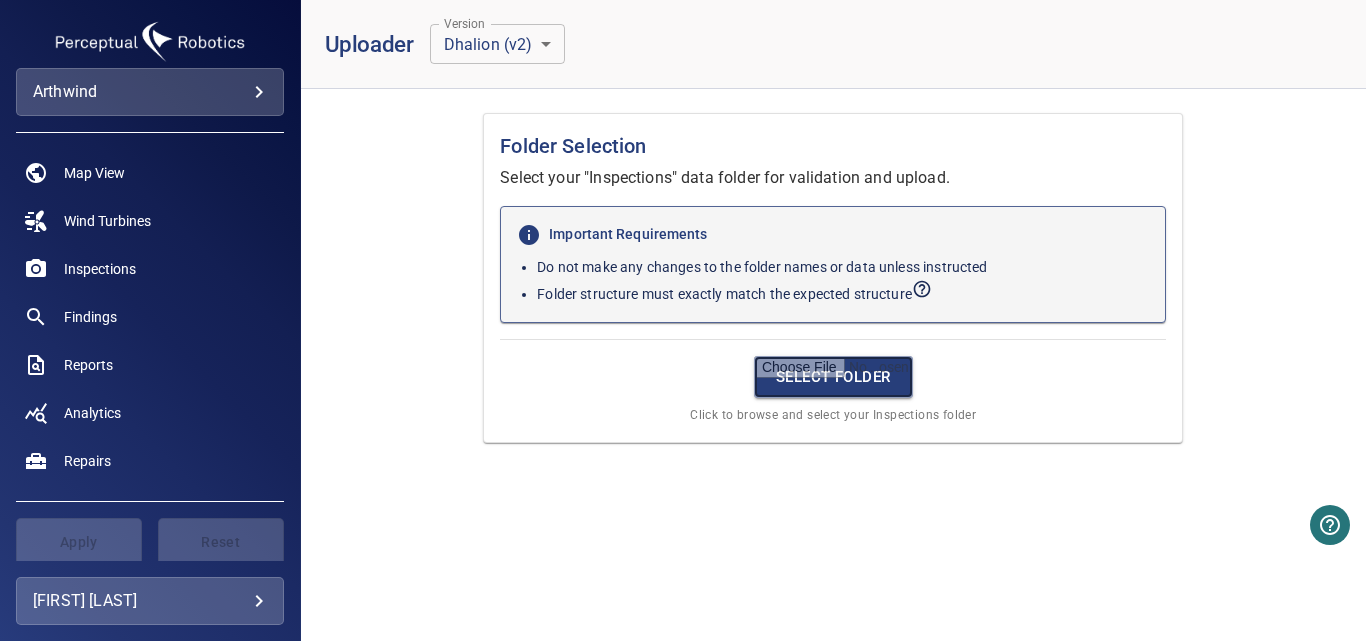 click at bounding box center [833, 377] 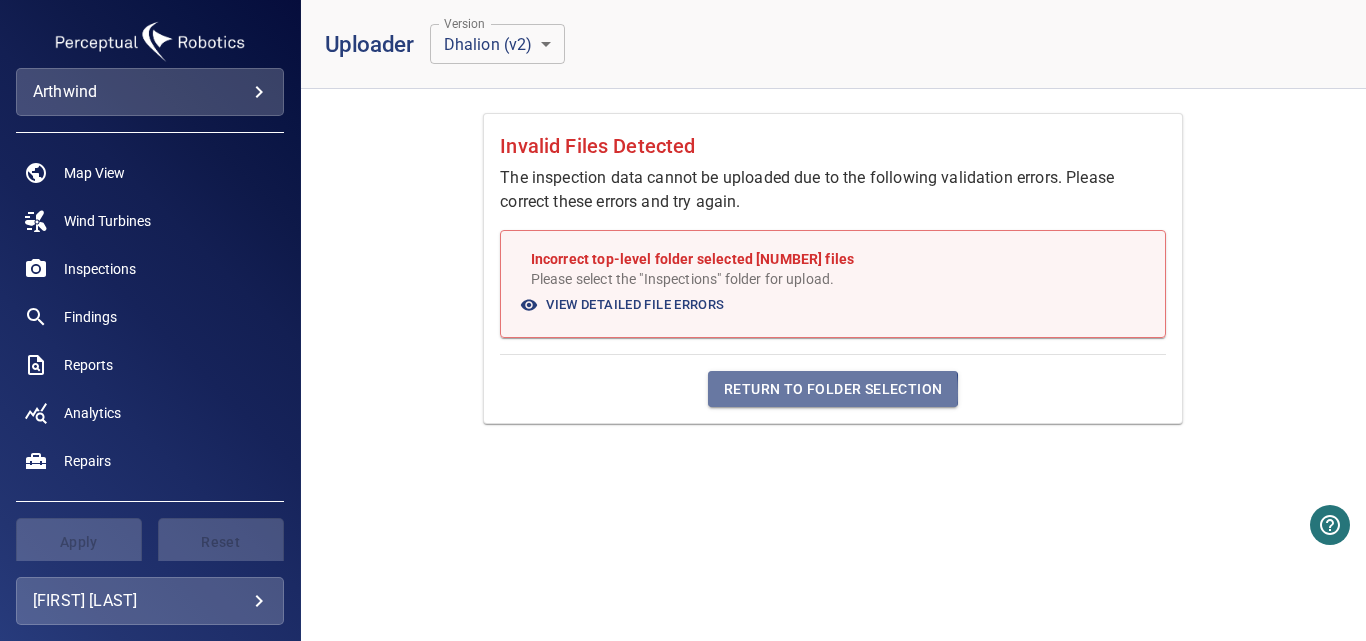 click on "Return to Folder Selection" at bounding box center (833, 389) 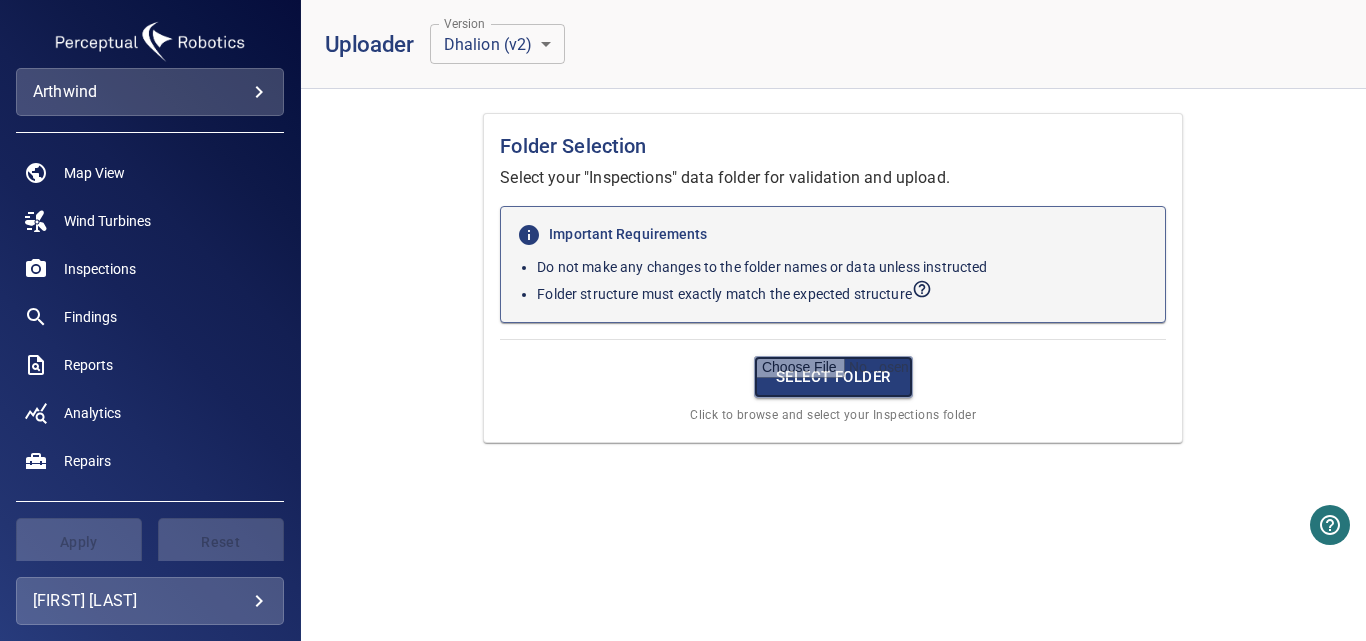 click at bounding box center (833, 377) 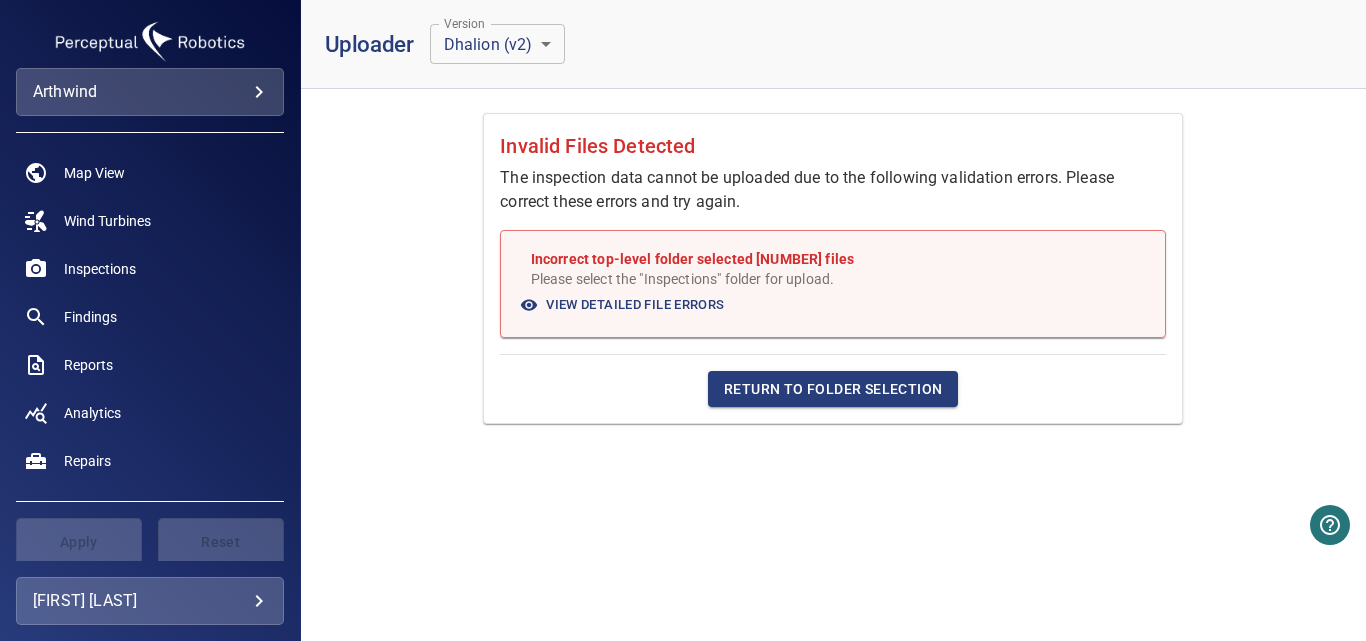 click on "Return to Folder Selection" at bounding box center (833, 389) 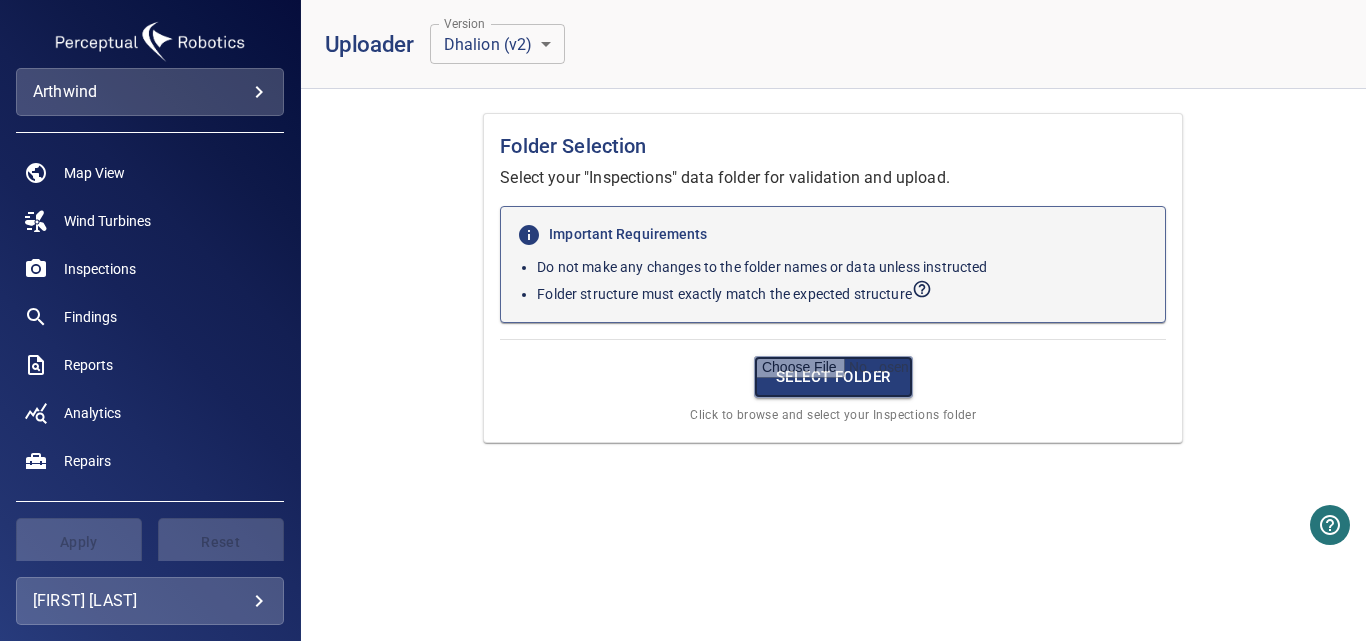 click at bounding box center [833, 377] 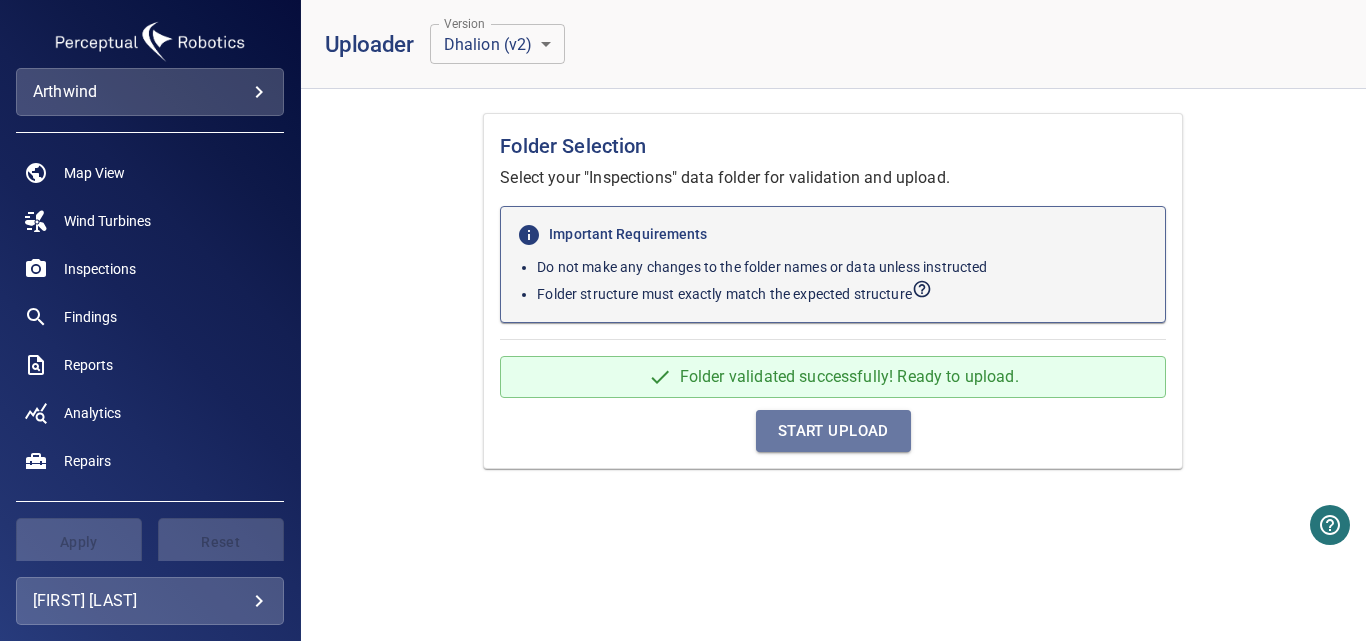 click on "Start Upload" at bounding box center (833, 431) 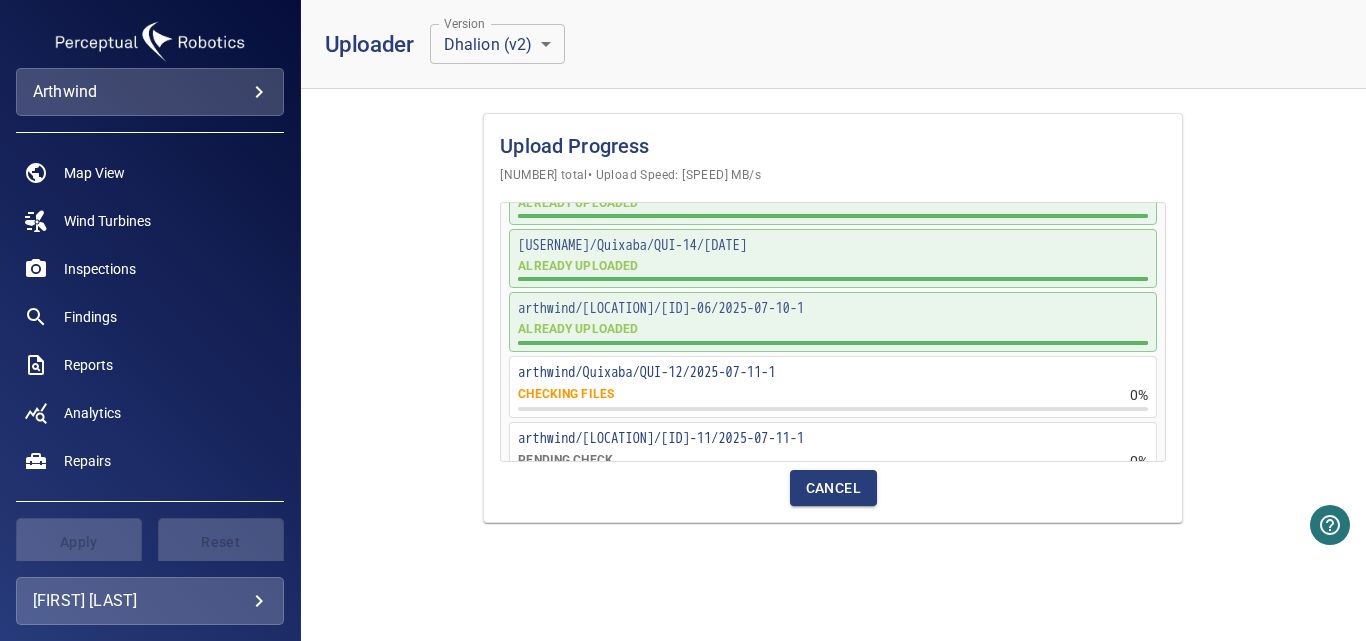 scroll, scrollTop: 253, scrollLeft: 0, axis: vertical 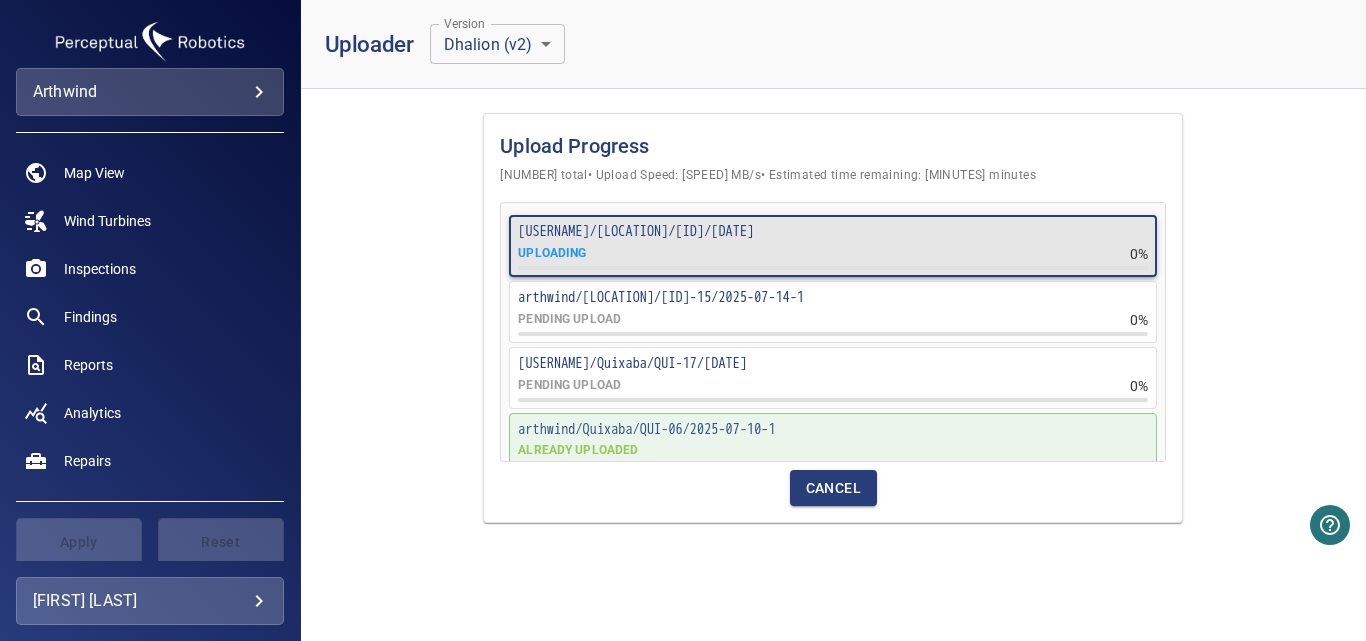 click on "Cancel" at bounding box center [833, 488] 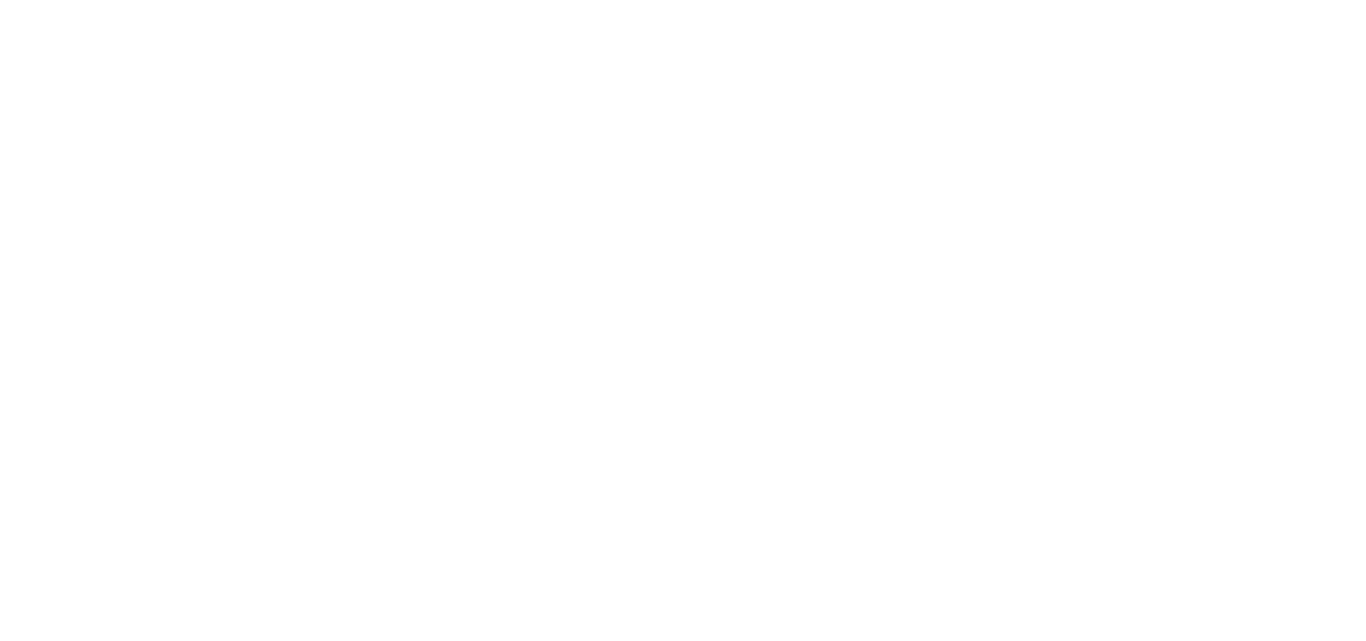 scroll, scrollTop: 0, scrollLeft: 0, axis: both 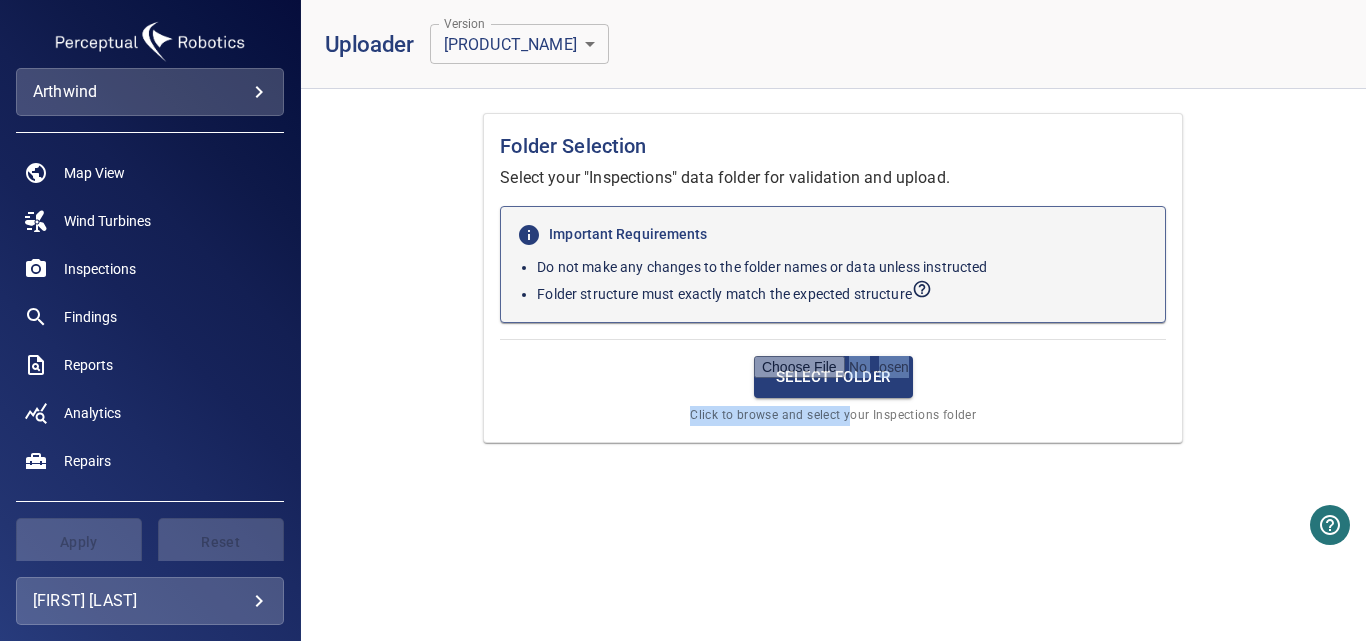 drag, startPoint x: 849, startPoint y: 400, endPoint x: 829, endPoint y: 370, distance: 36.05551 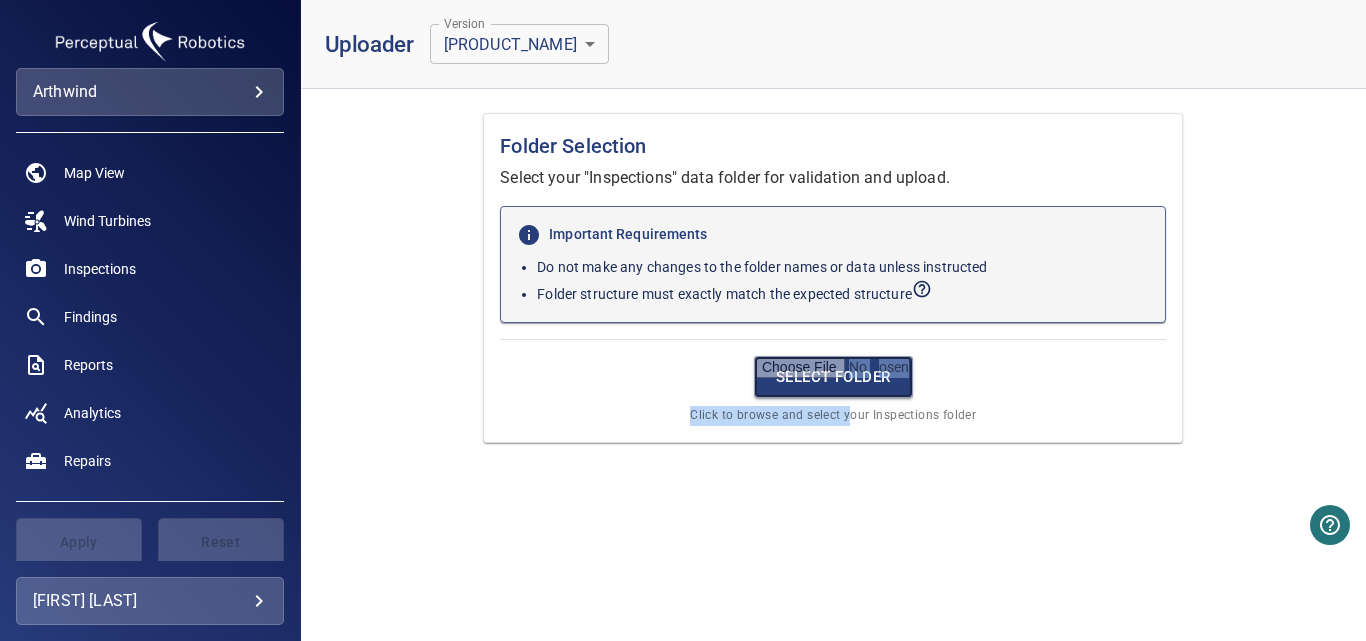 click at bounding box center (833, 377) 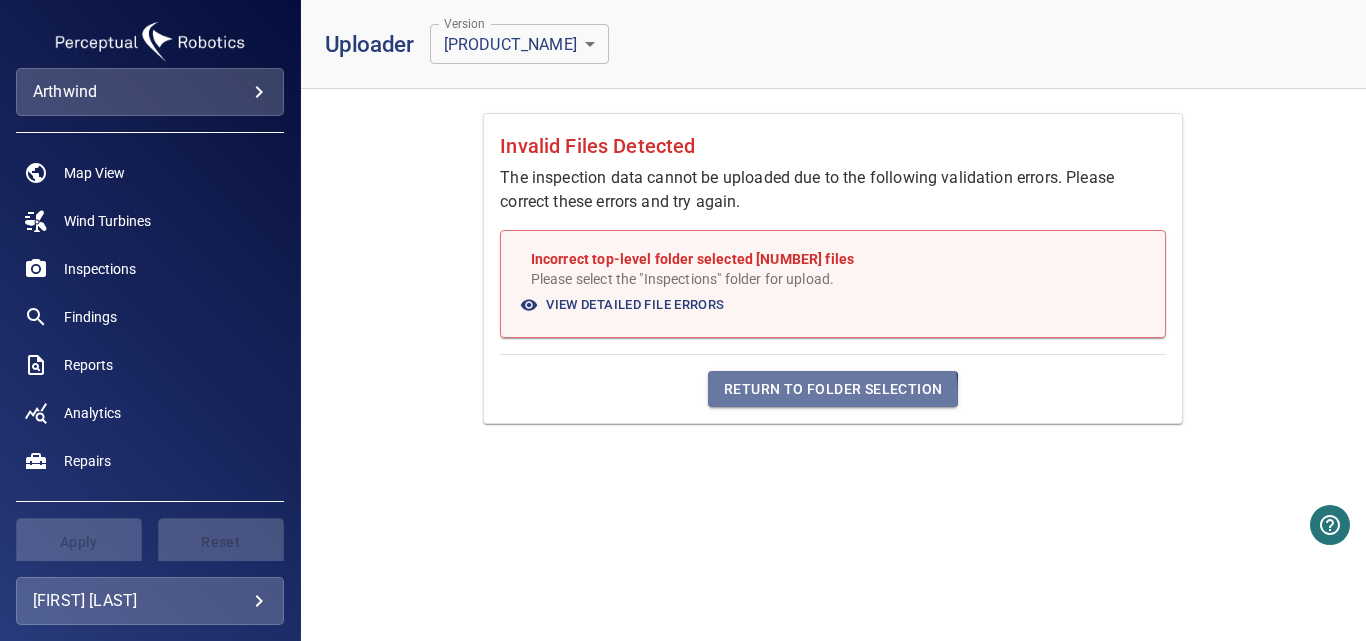 click on "Return to Folder Selection" at bounding box center [833, 389] 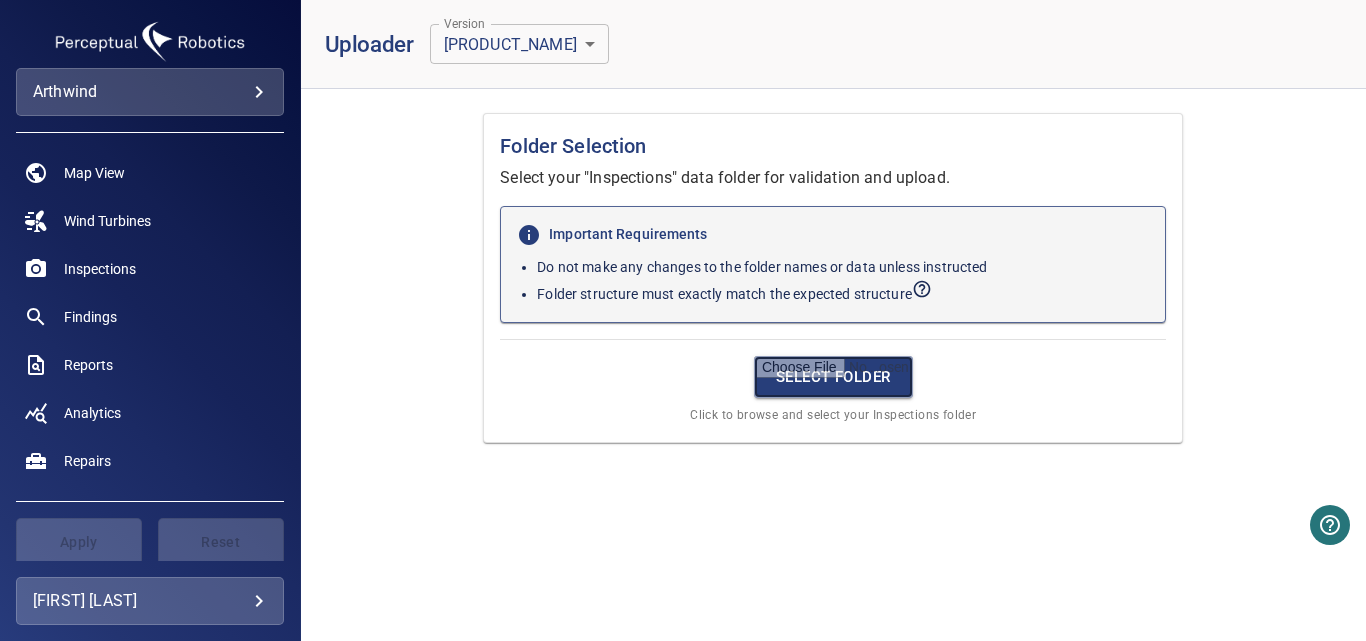 click at bounding box center (833, 377) 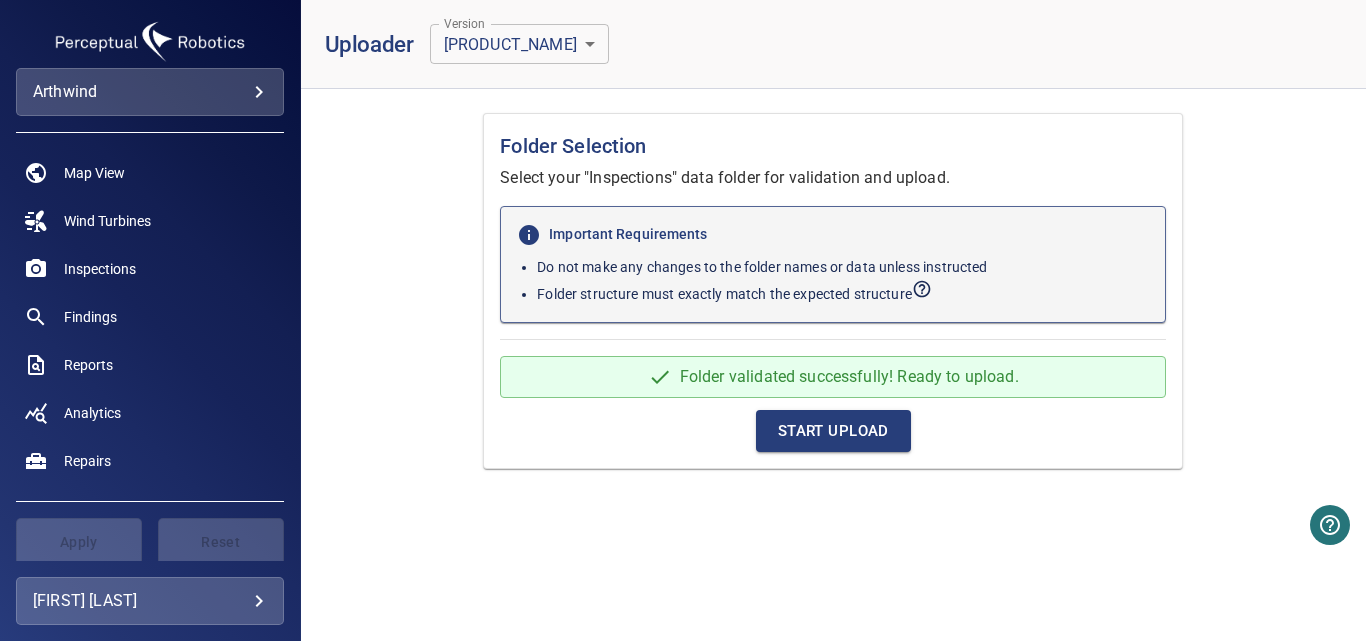 click on "Start Upload" at bounding box center [833, 431] 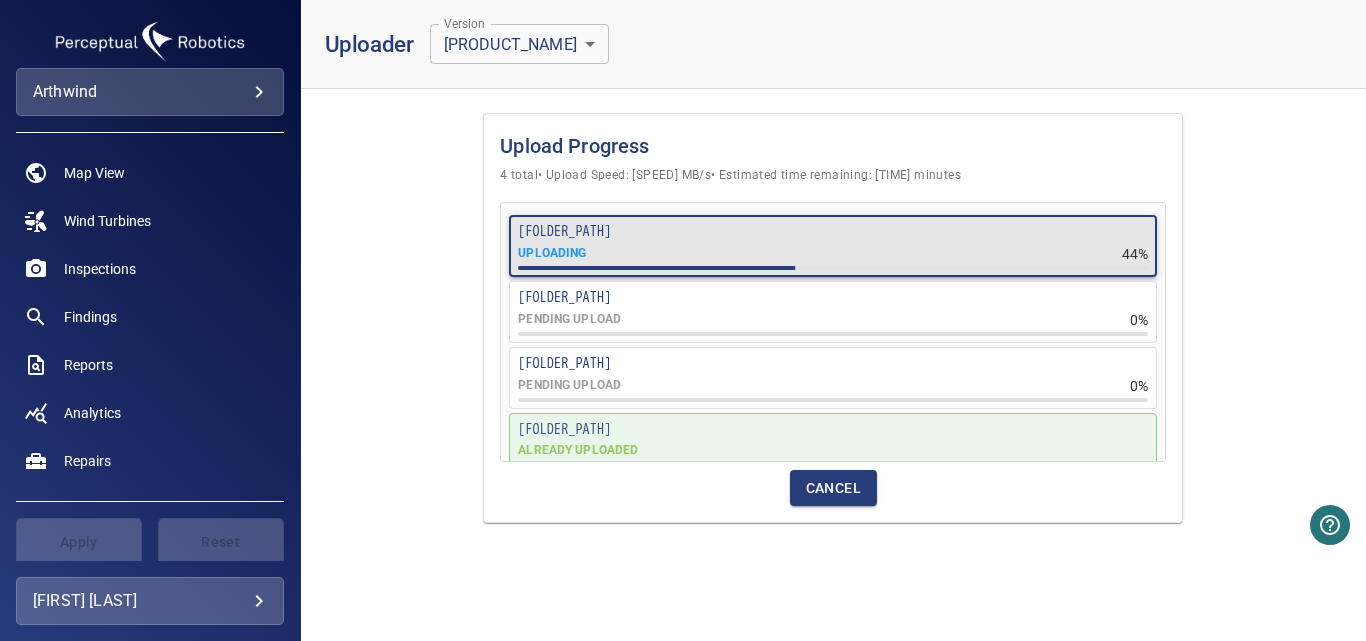 click on "Upload Progress 4 total  • Upload Speed: 1.32 MB/s  • Estimated time remaining: 43 minutes arthwind/Quixaba/QUI-17/2025-07-14-1 UPLOADING 44% arthwind/Quixaba/QUI-16/2025-07-14-1 PENDING UPLOAD 0% arthwind/Quixaba/QUI-15/2025-07-14-1 PENDING UPLOAD 0% arthwind/Quixaba/QUI-06/2025-07-10-1 ALREADY UPLOADED Cancel" at bounding box center (833, 318) 